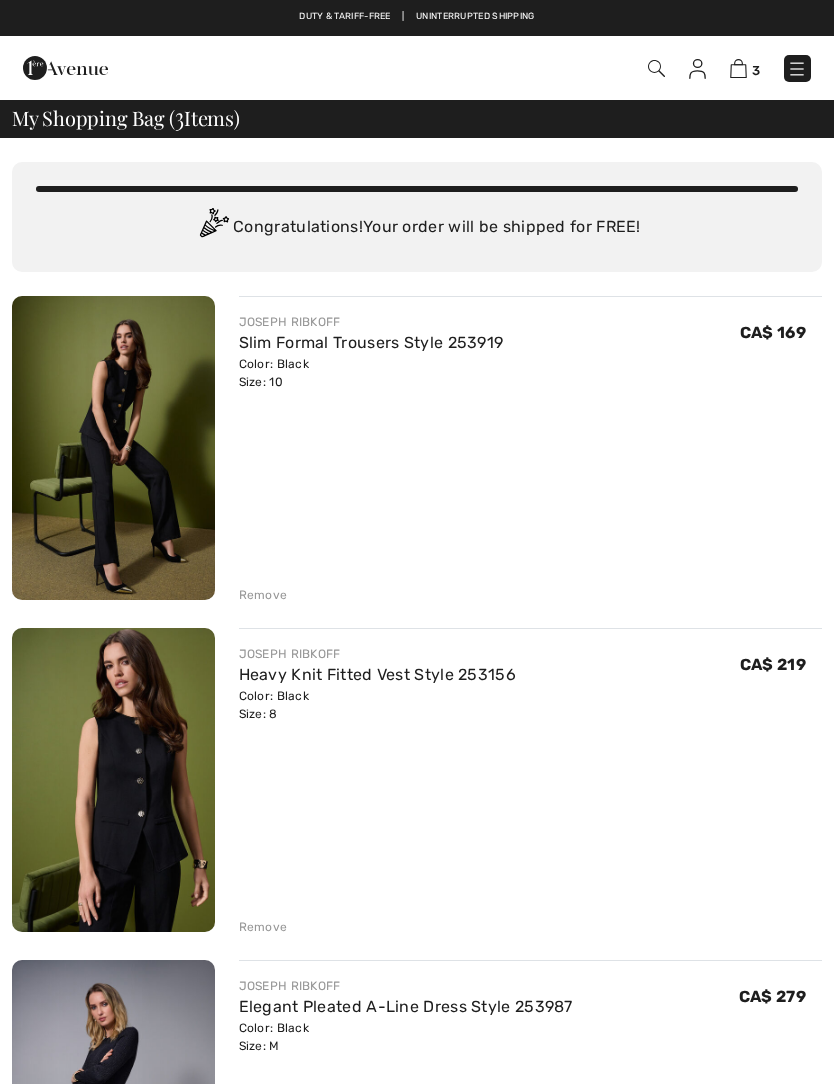 scroll, scrollTop: 0, scrollLeft: 0, axis: both 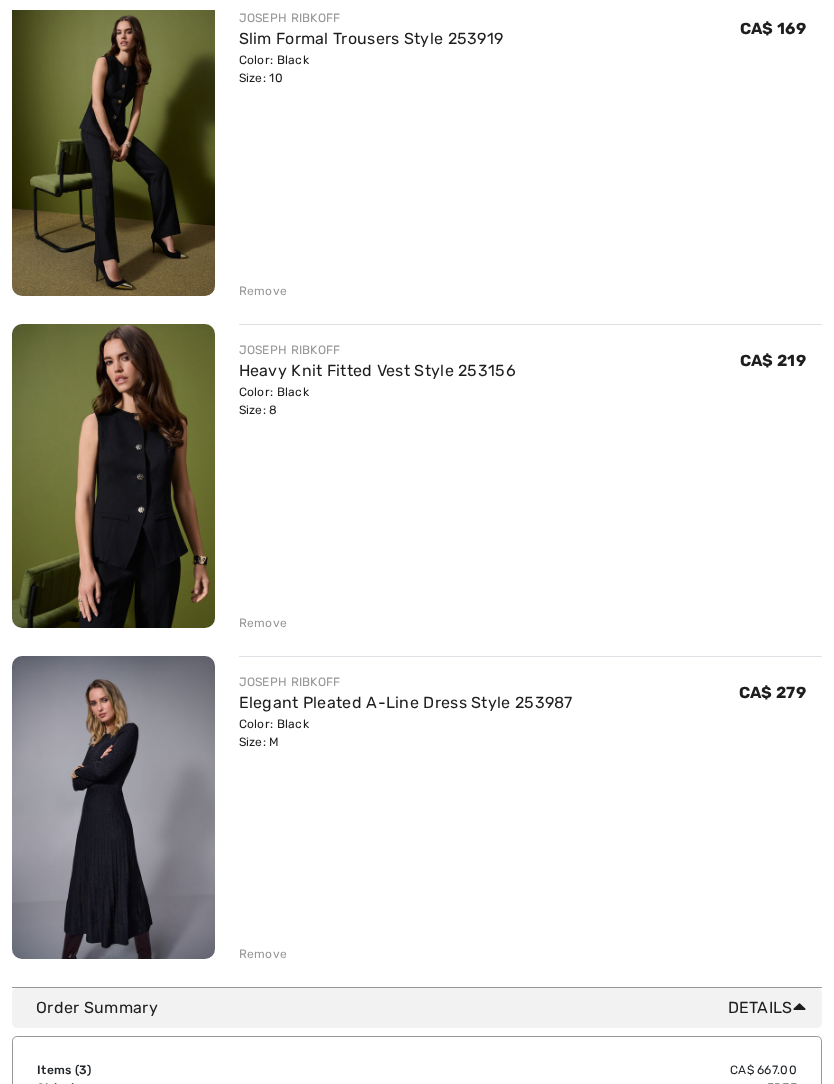 click on "Remove" at bounding box center [263, 954] 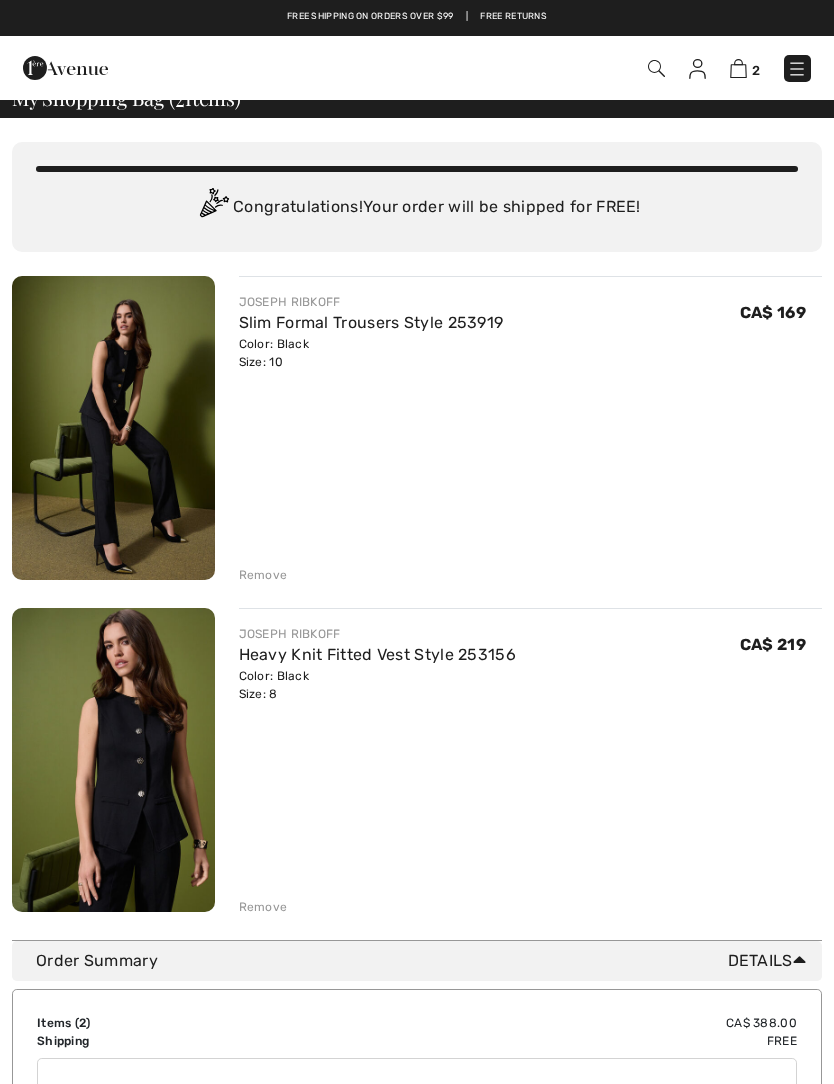 scroll, scrollTop: 0, scrollLeft: 0, axis: both 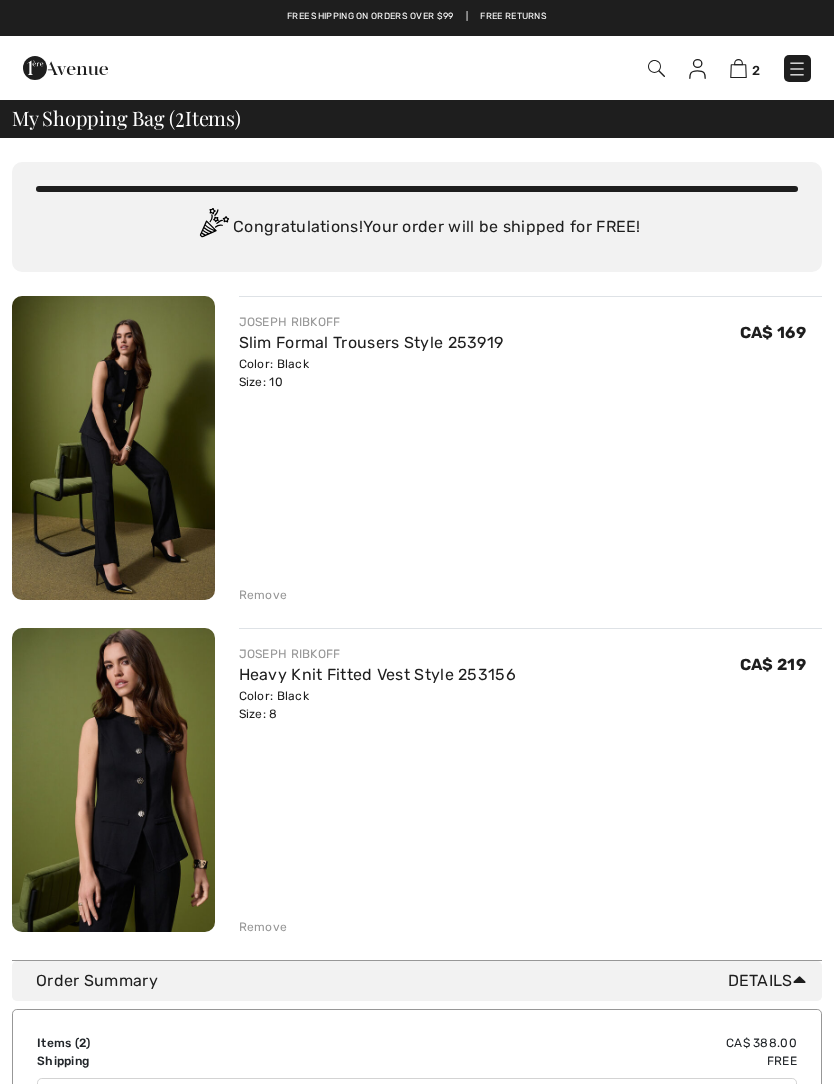 click at bounding box center (797, 69) 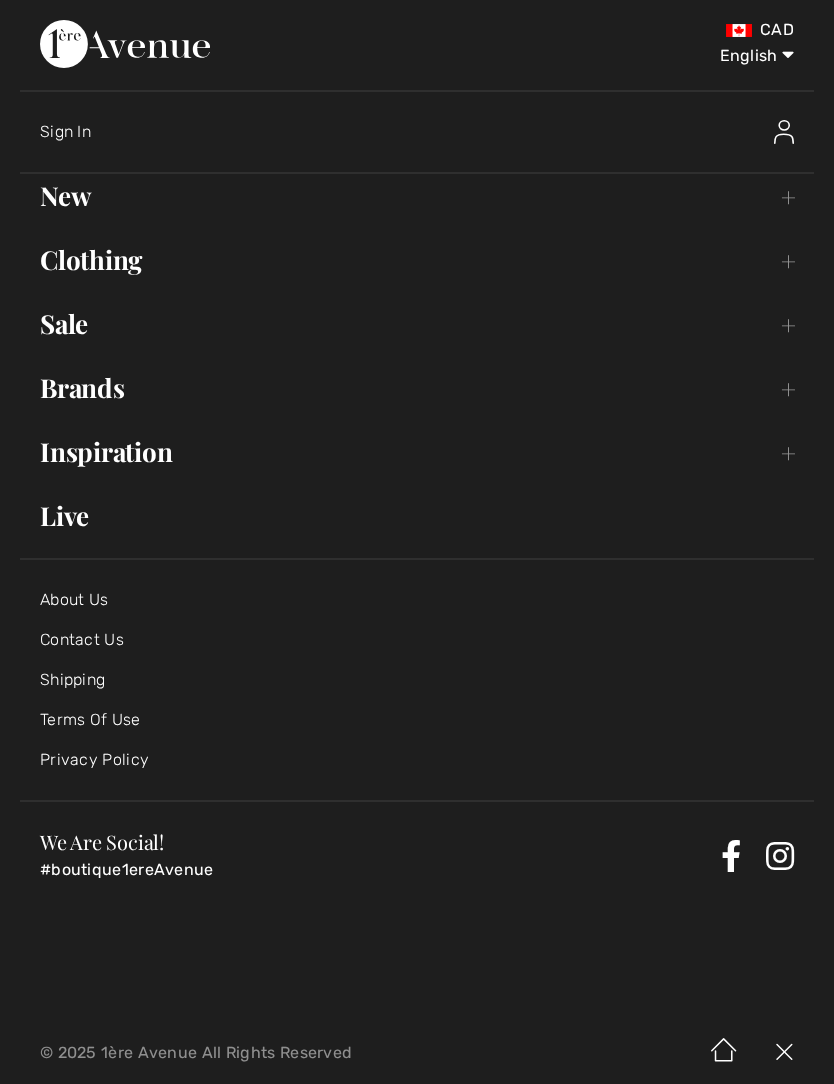 click on "Clothing Toggle submenu" at bounding box center [417, 260] 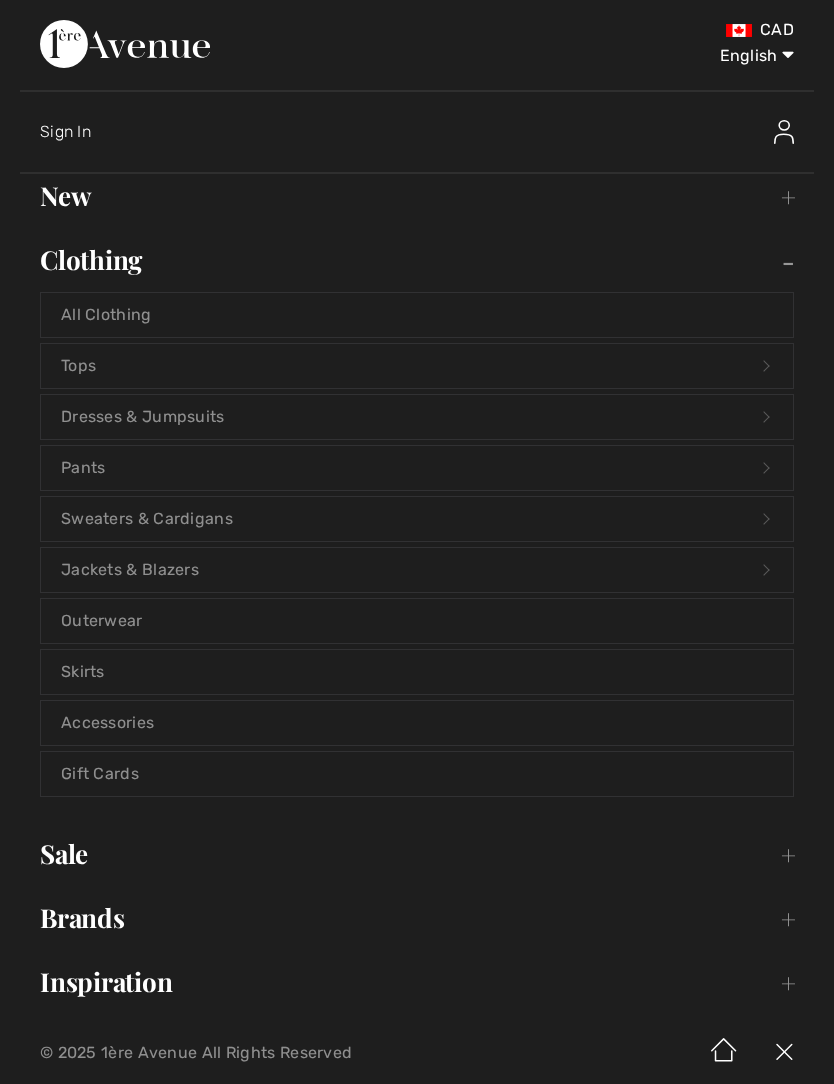 click on "Tops Open submenu" at bounding box center (417, 366) 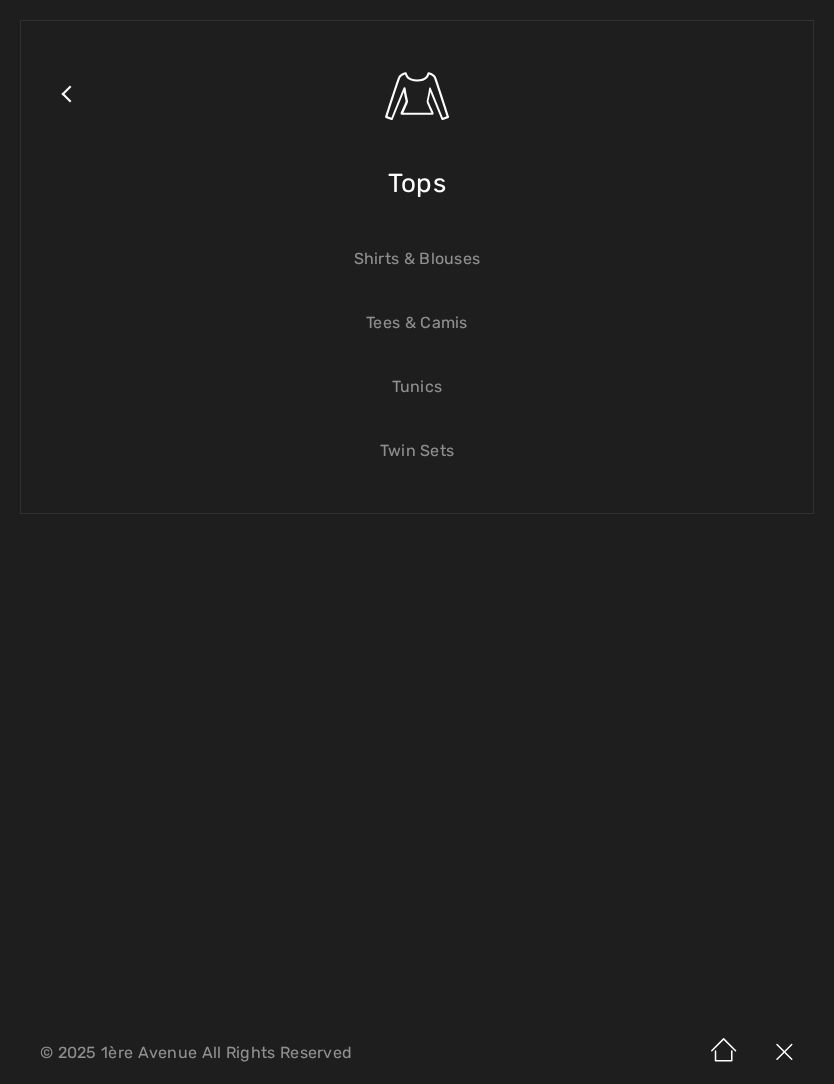 click on "Tops" at bounding box center (417, 183) 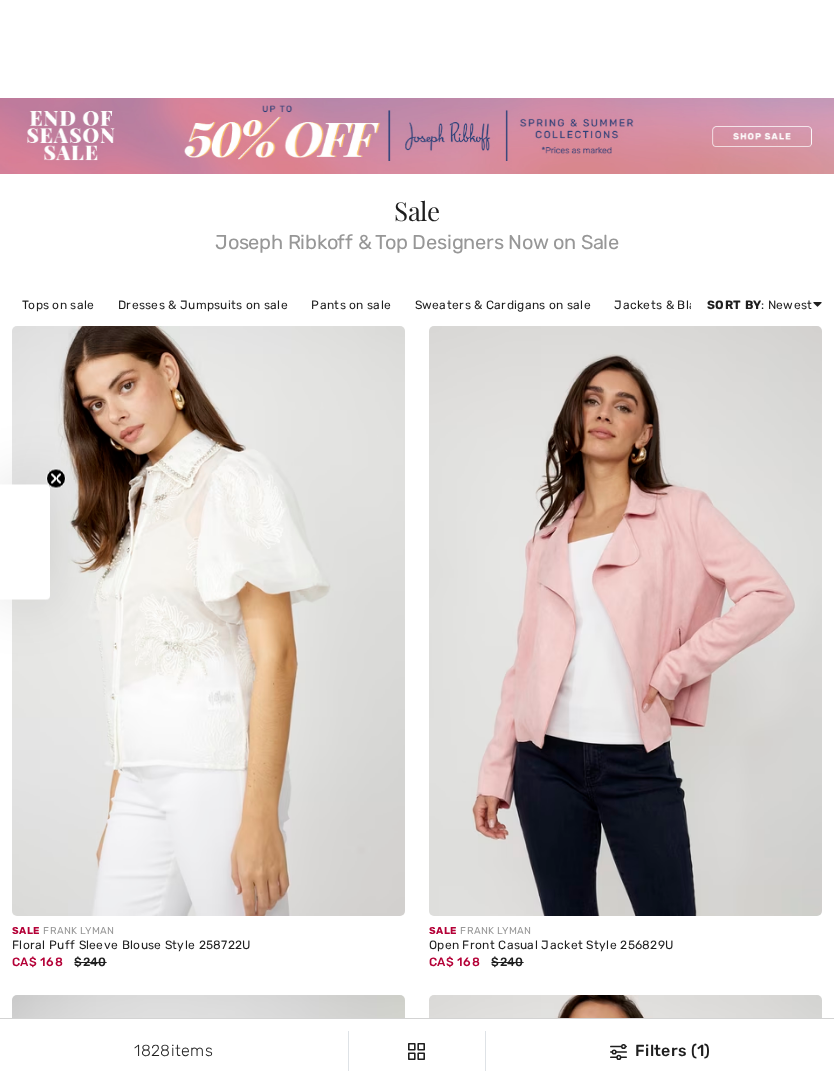 scroll, scrollTop: 311, scrollLeft: 0, axis: vertical 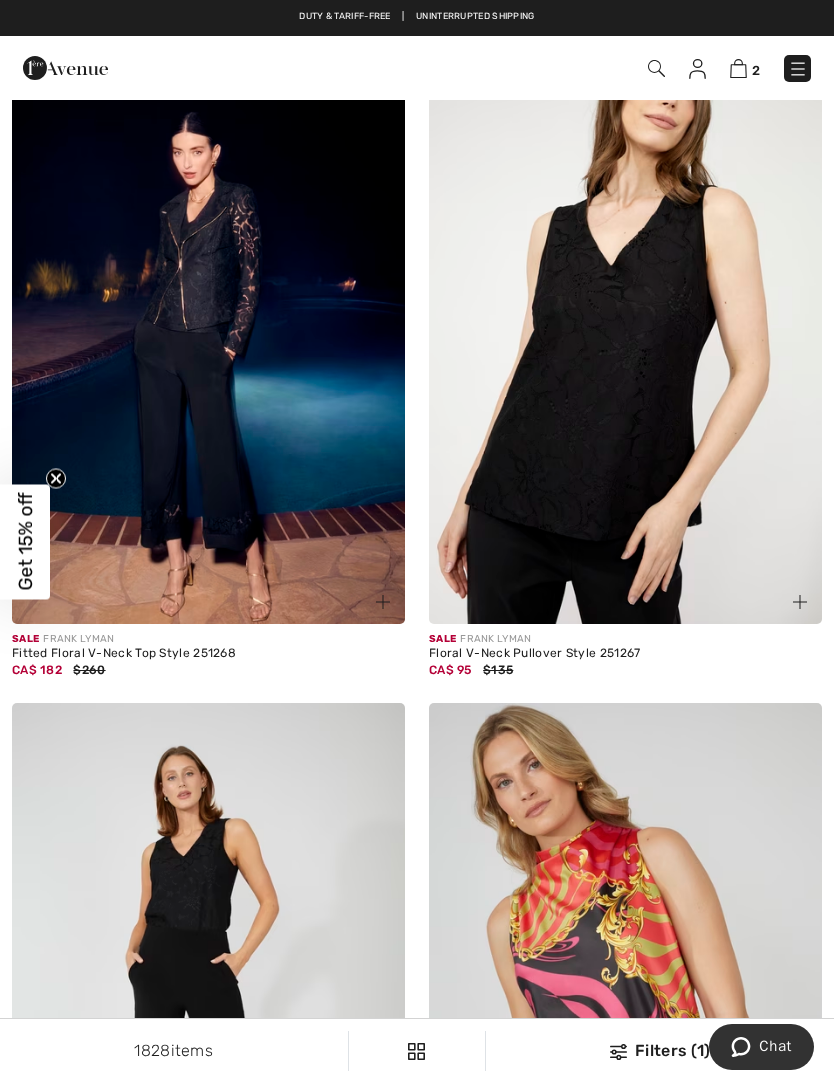 click at bounding box center (208, 330) 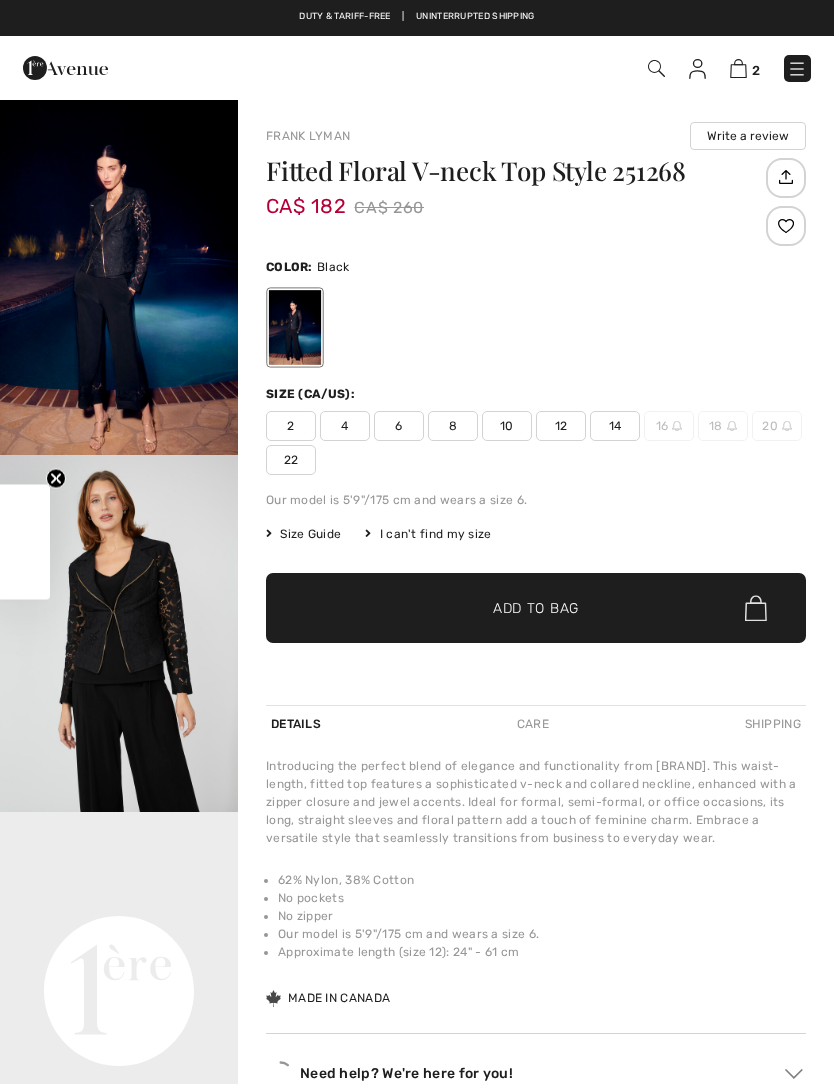 scroll, scrollTop: 0, scrollLeft: 0, axis: both 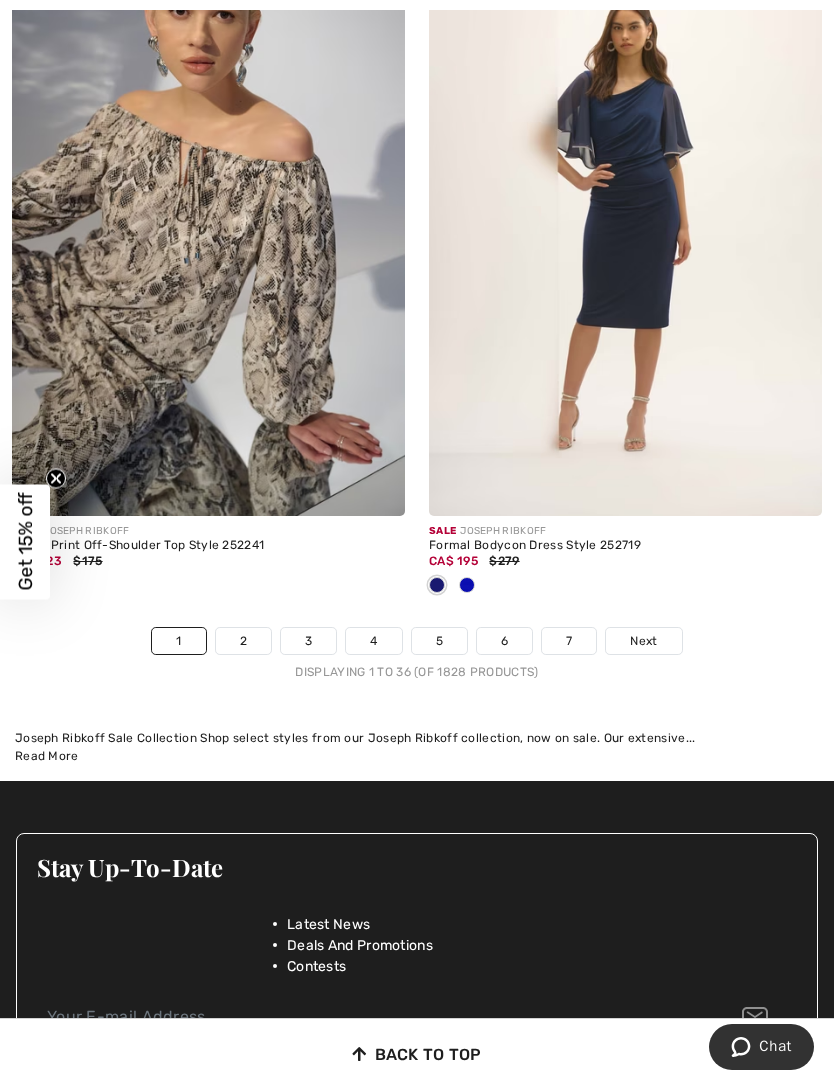 click on "2" at bounding box center [243, 641] 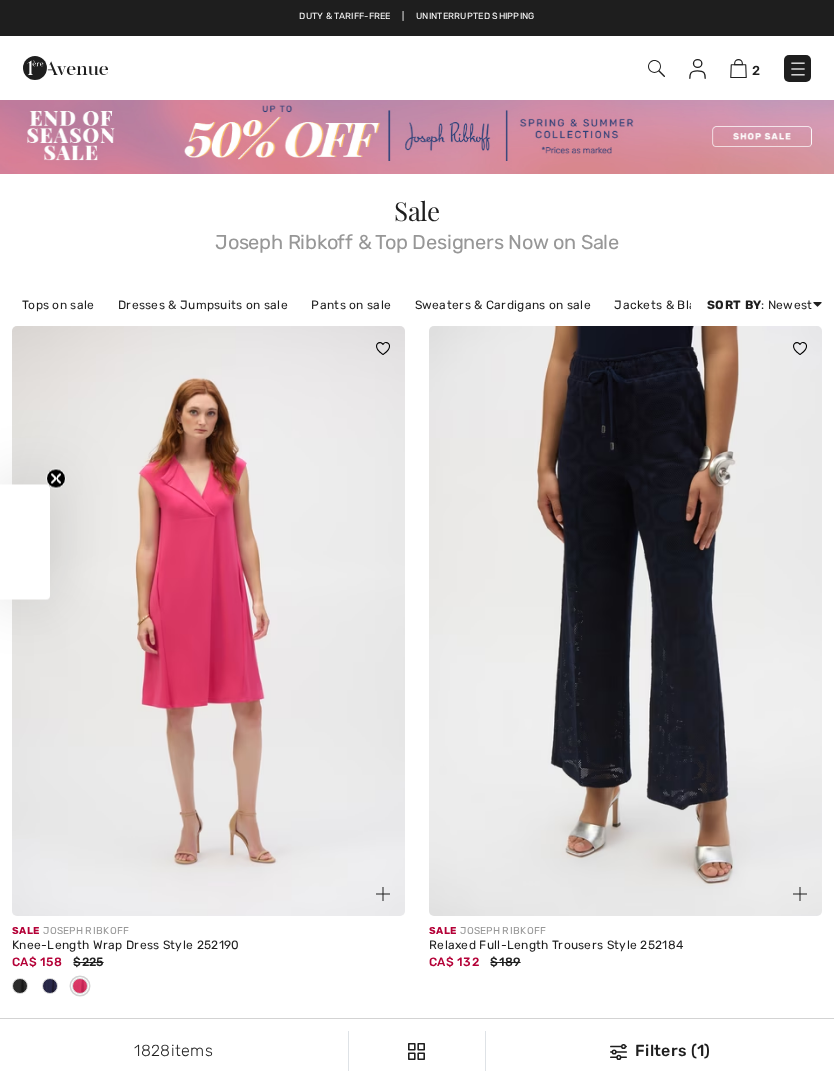 scroll, scrollTop: 0, scrollLeft: 0, axis: both 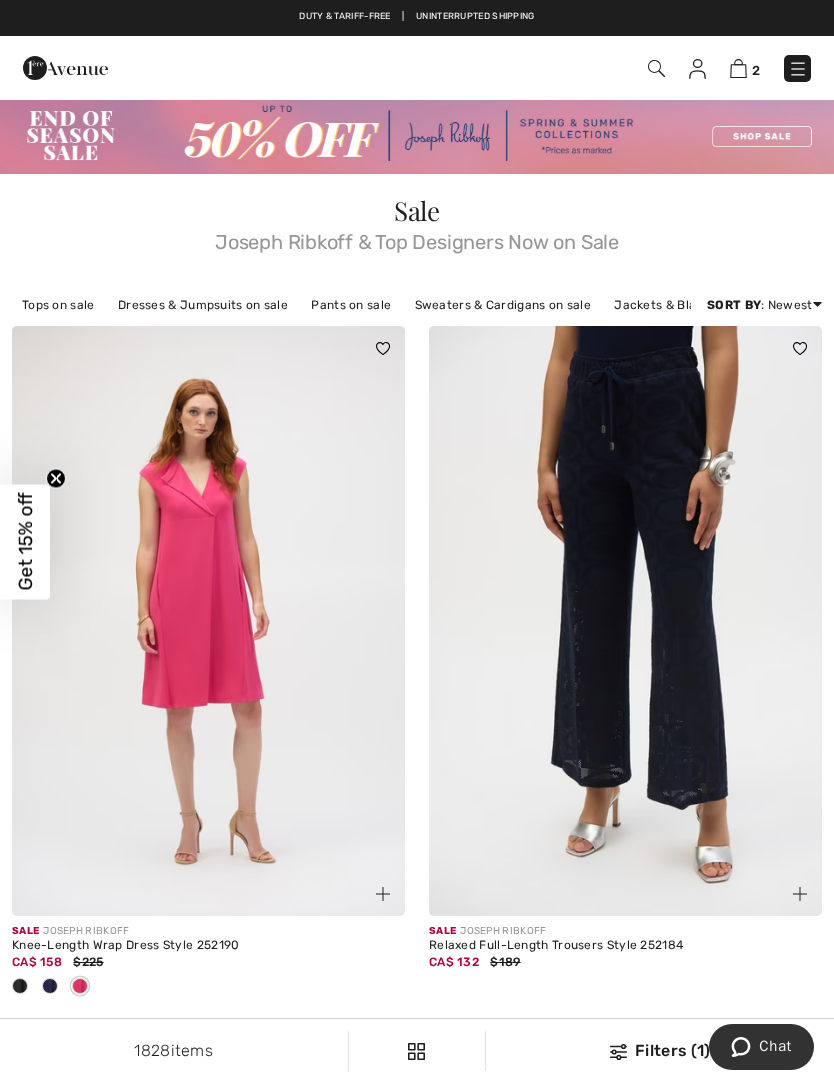 click at bounding box center (798, 69) 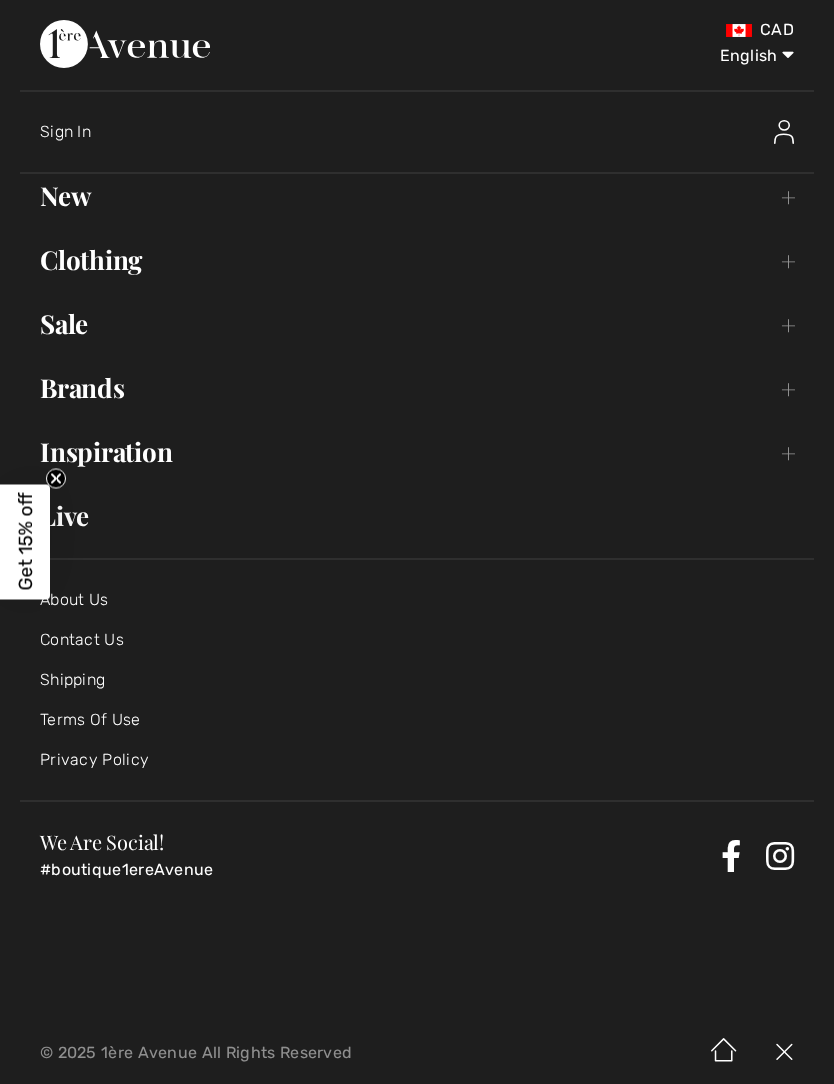 click on "Clothing Toggle submenu" at bounding box center [417, 260] 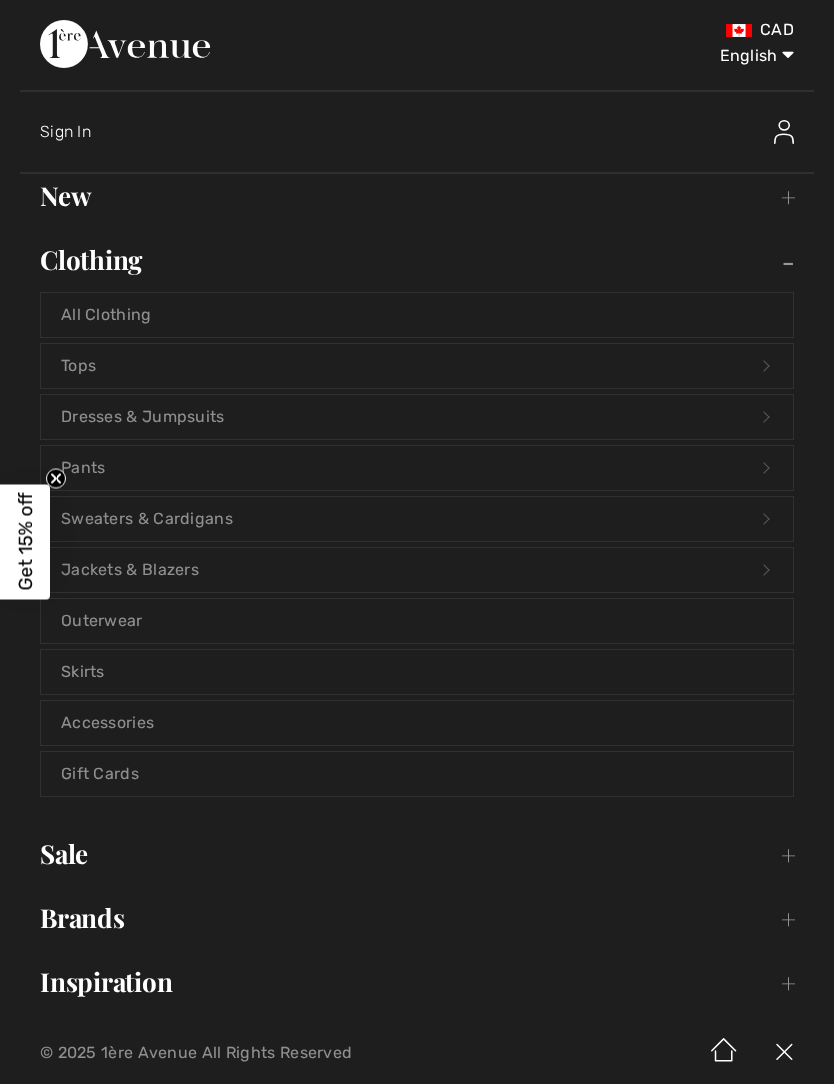 click on "Tops Open submenu" at bounding box center (417, 366) 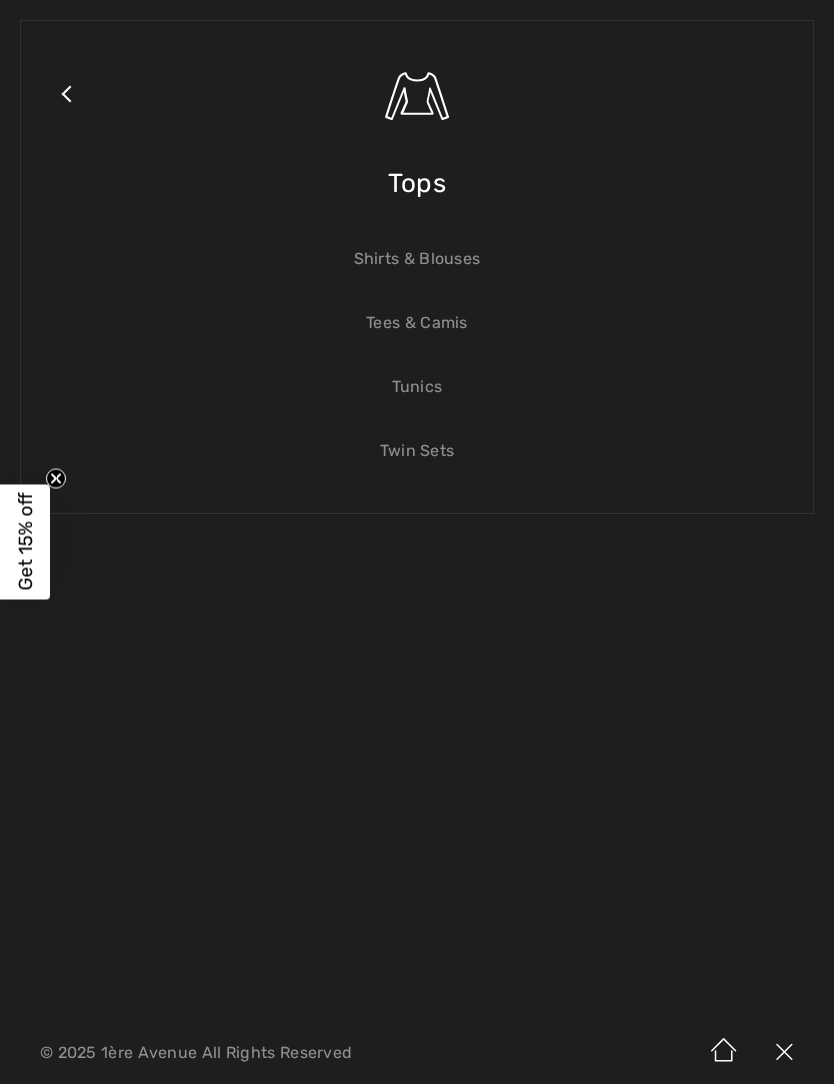 click on "Tops" at bounding box center [417, 183] 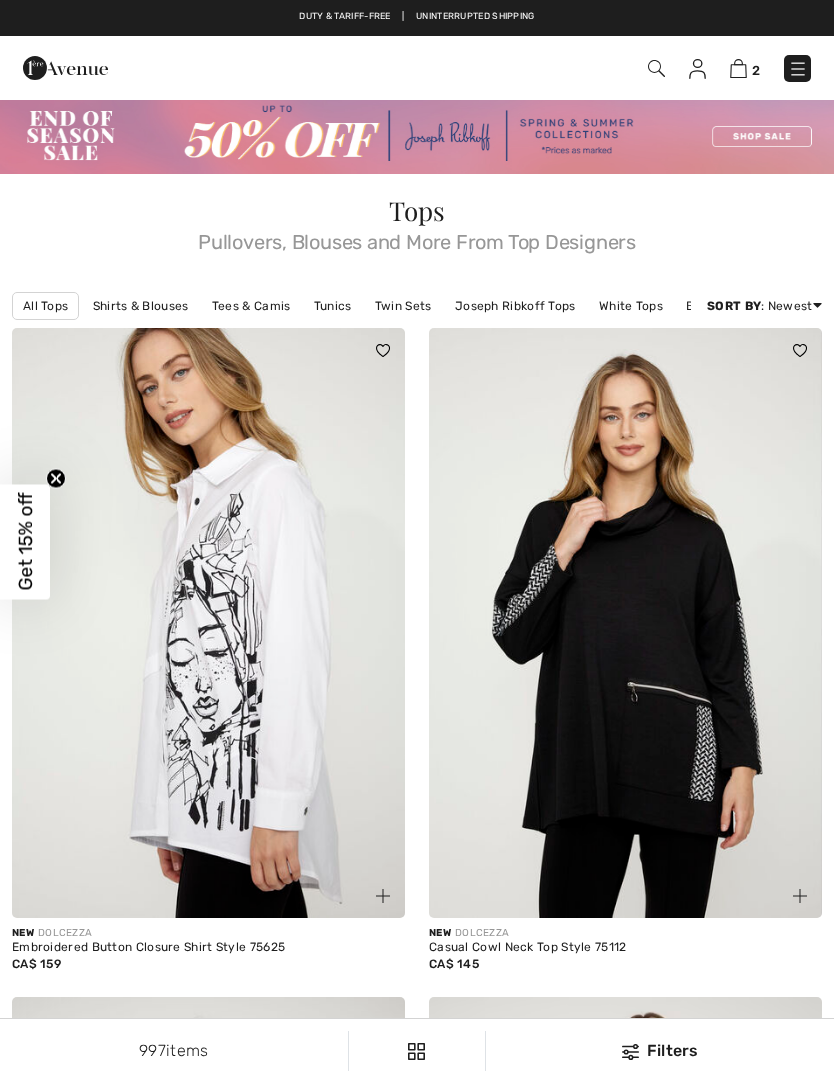 checkbox on "true" 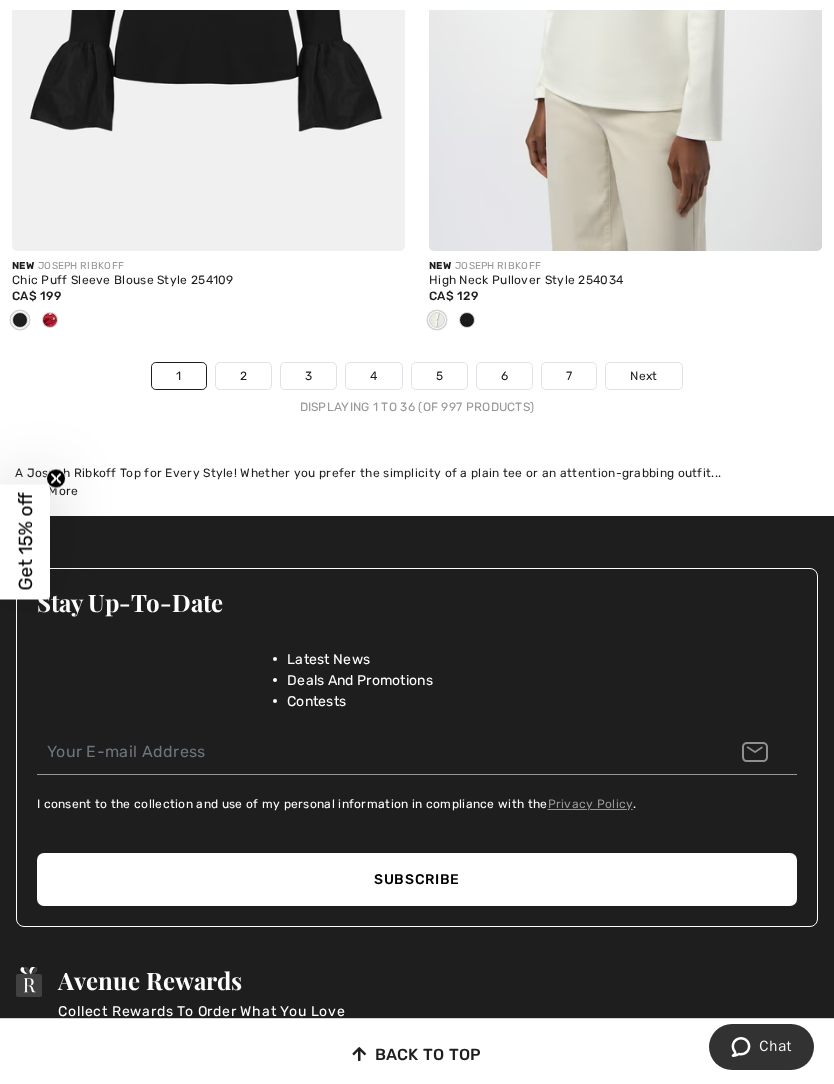 scroll, scrollTop: 12431, scrollLeft: 0, axis: vertical 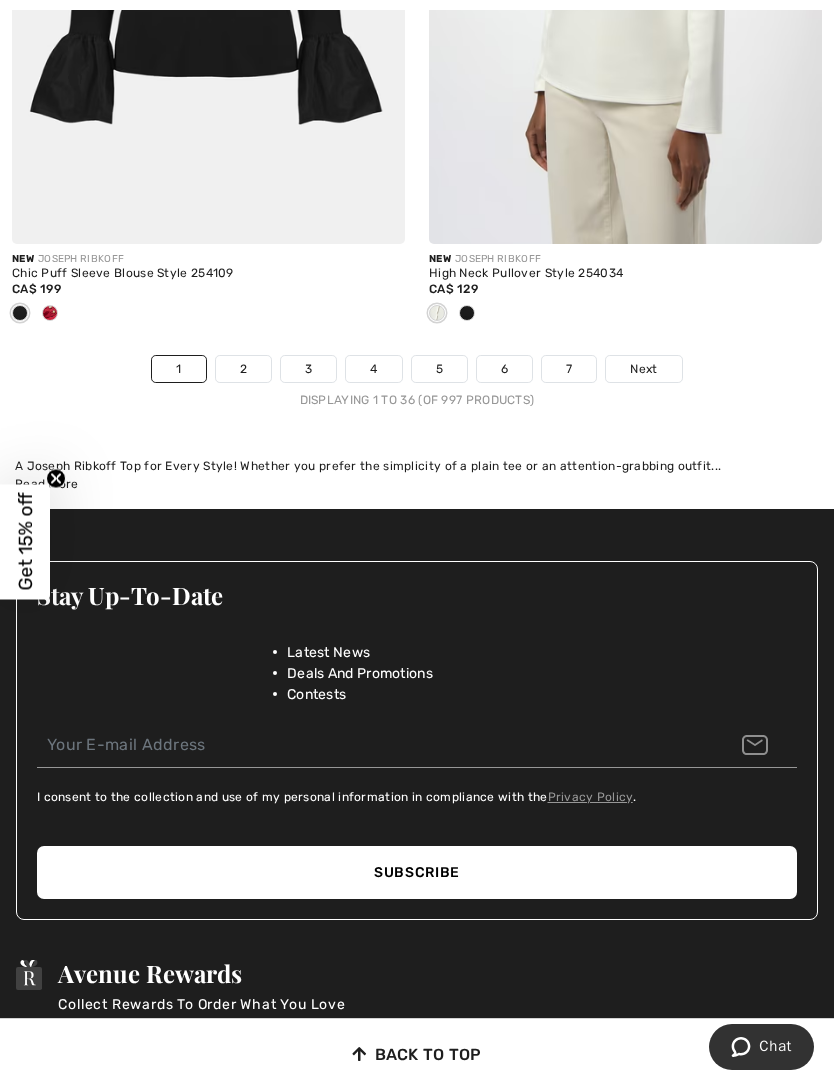 click on "2" at bounding box center [243, 369] 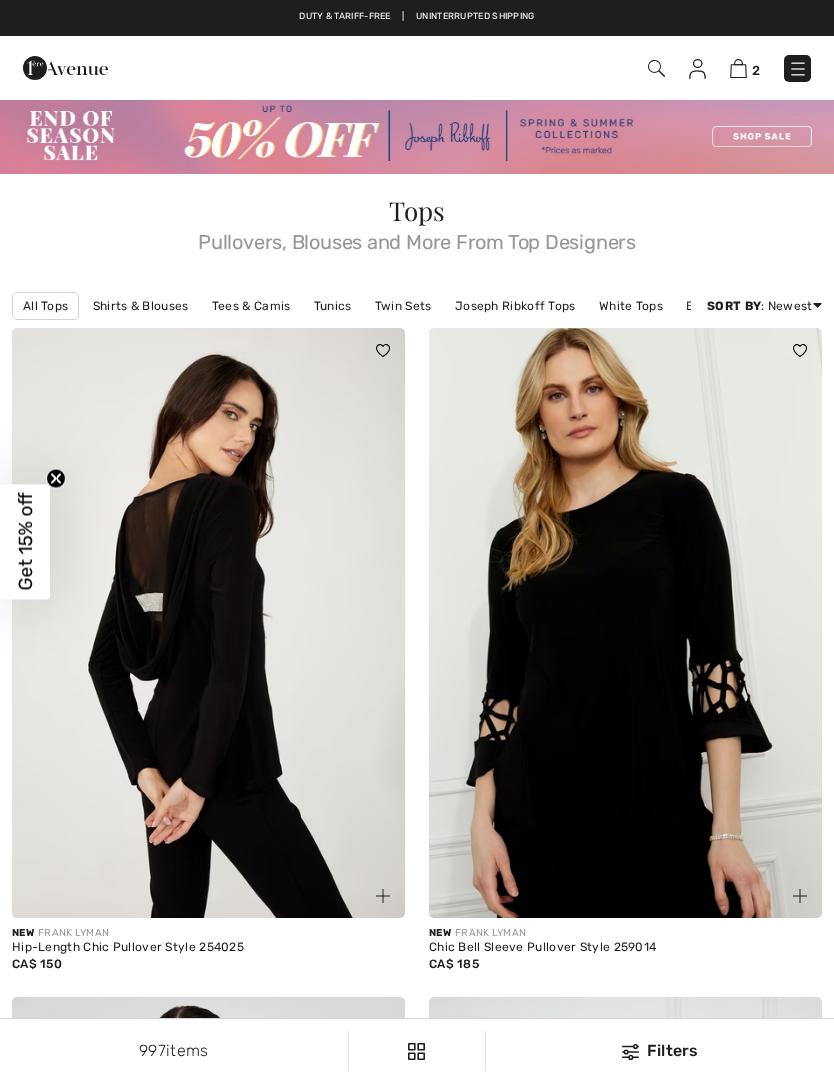 checkbox on "true" 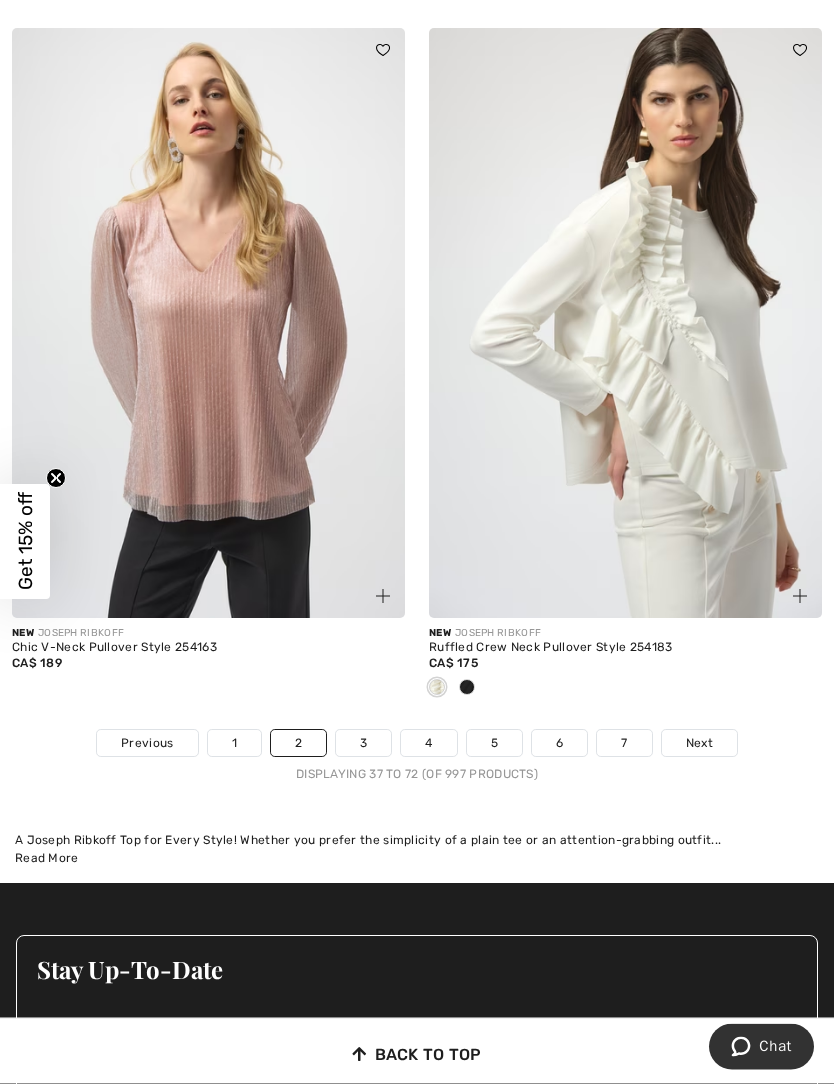 scroll, scrollTop: 12255, scrollLeft: 0, axis: vertical 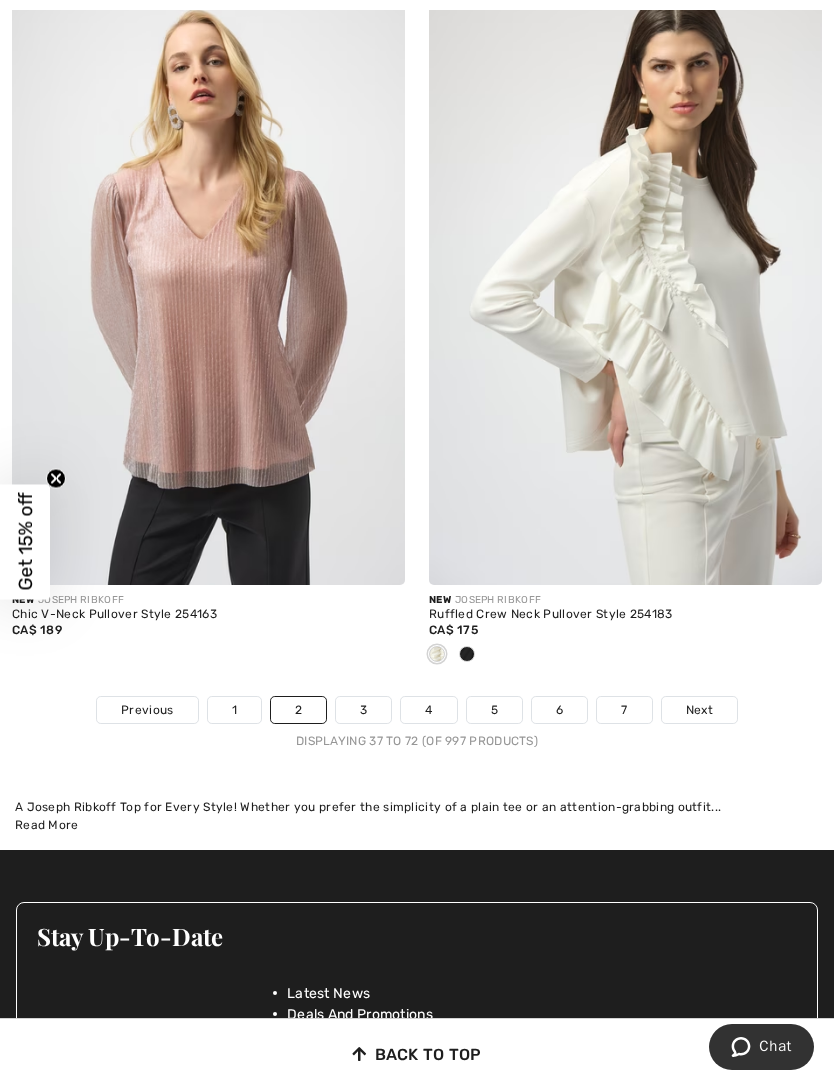 click on "3" at bounding box center (363, 710) 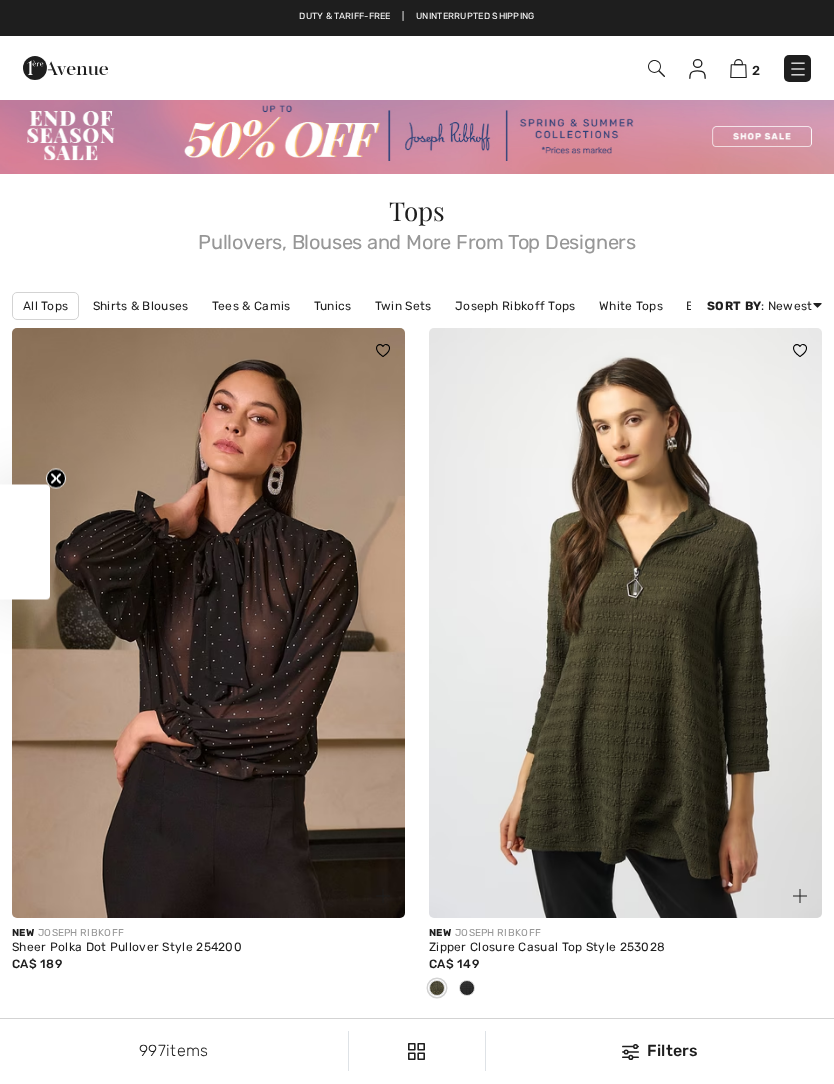 scroll, scrollTop: 0, scrollLeft: 0, axis: both 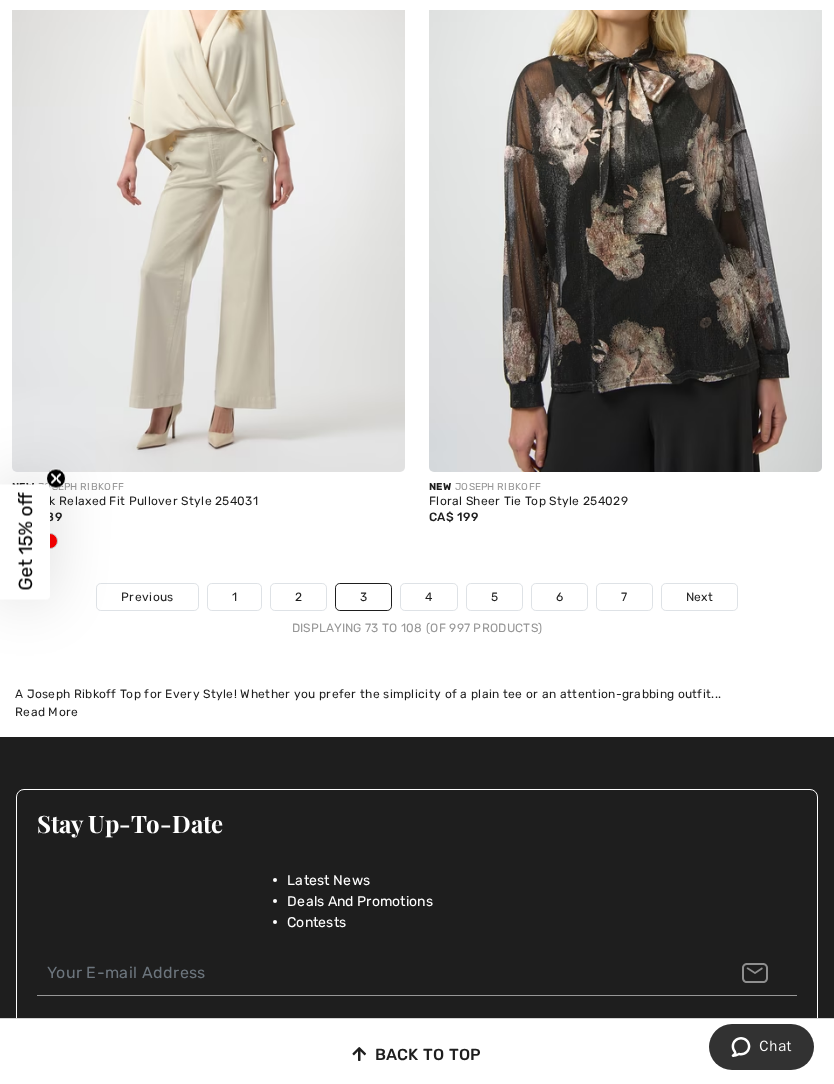 click on "4" at bounding box center (428, 597) 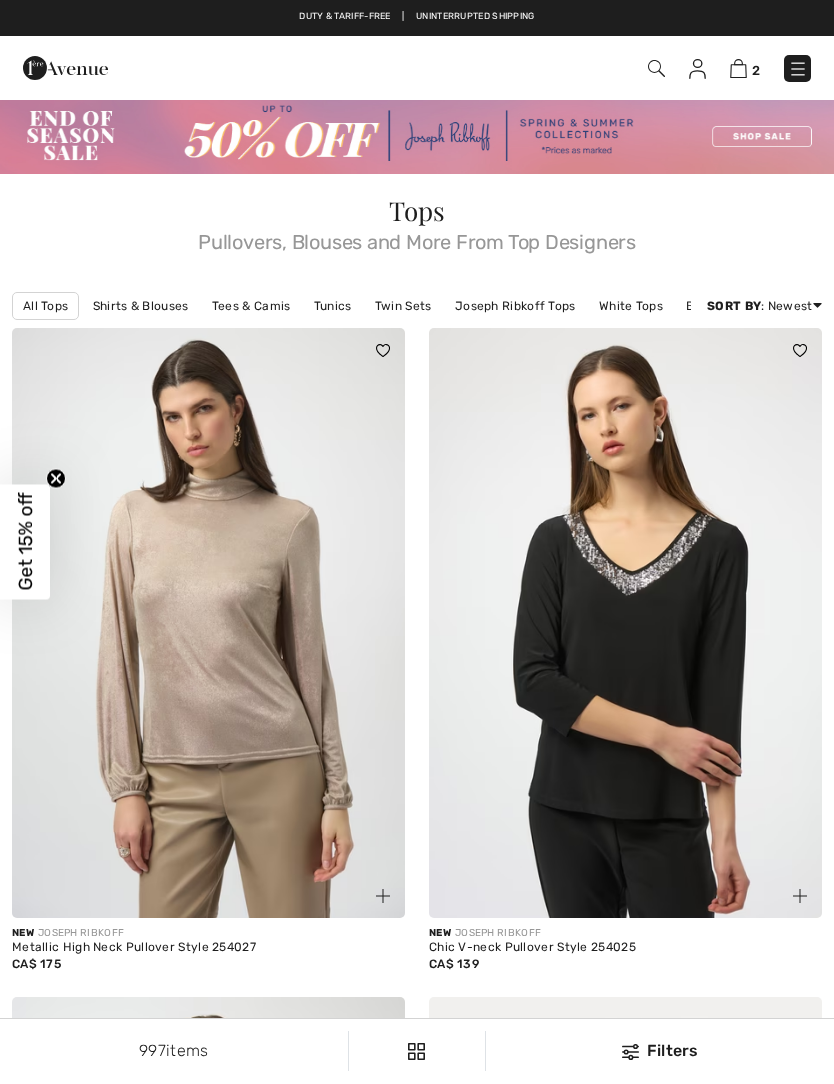 scroll, scrollTop: 0, scrollLeft: 0, axis: both 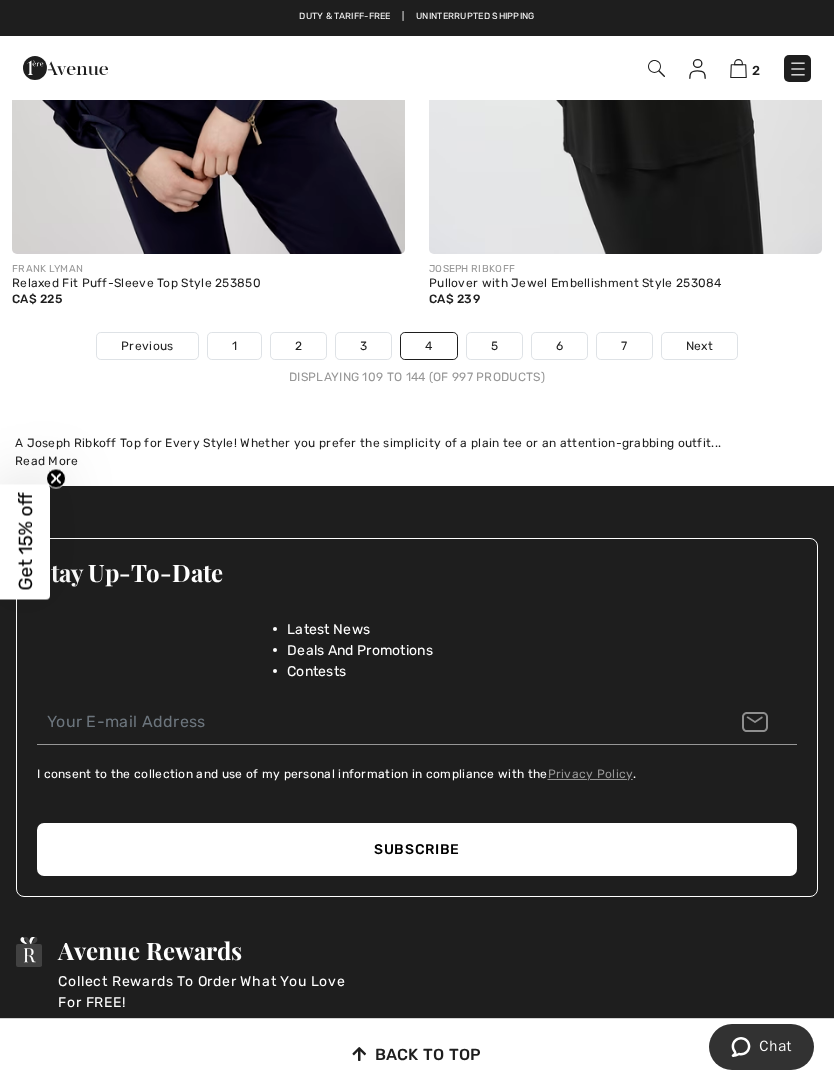 click on "5" at bounding box center (494, 346) 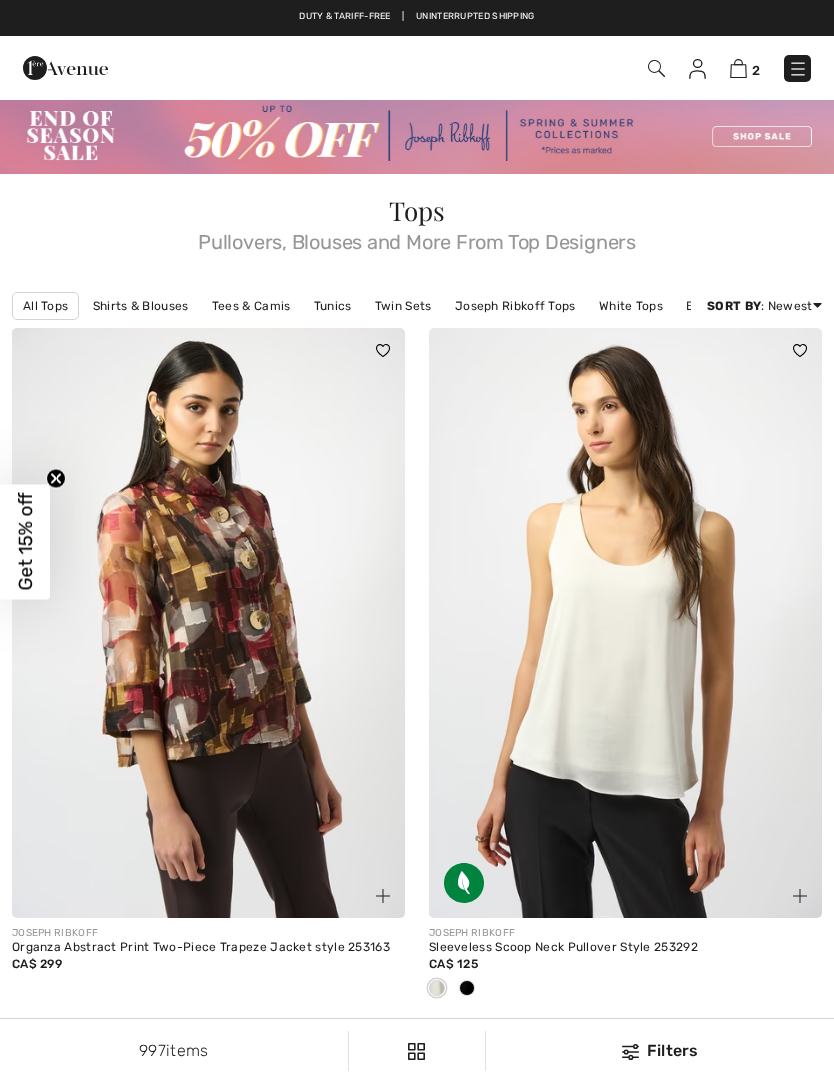 scroll, scrollTop: 0, scrollLeft: 0, axis: both 